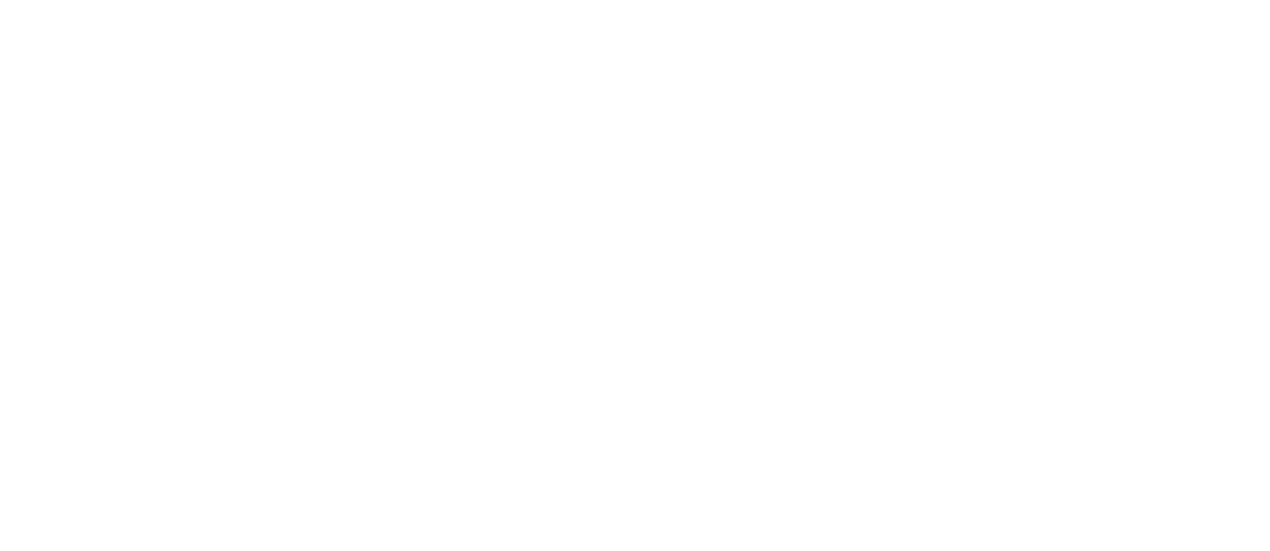 scroll, scrollTop: 0, scrollLeft: 0, axis: both 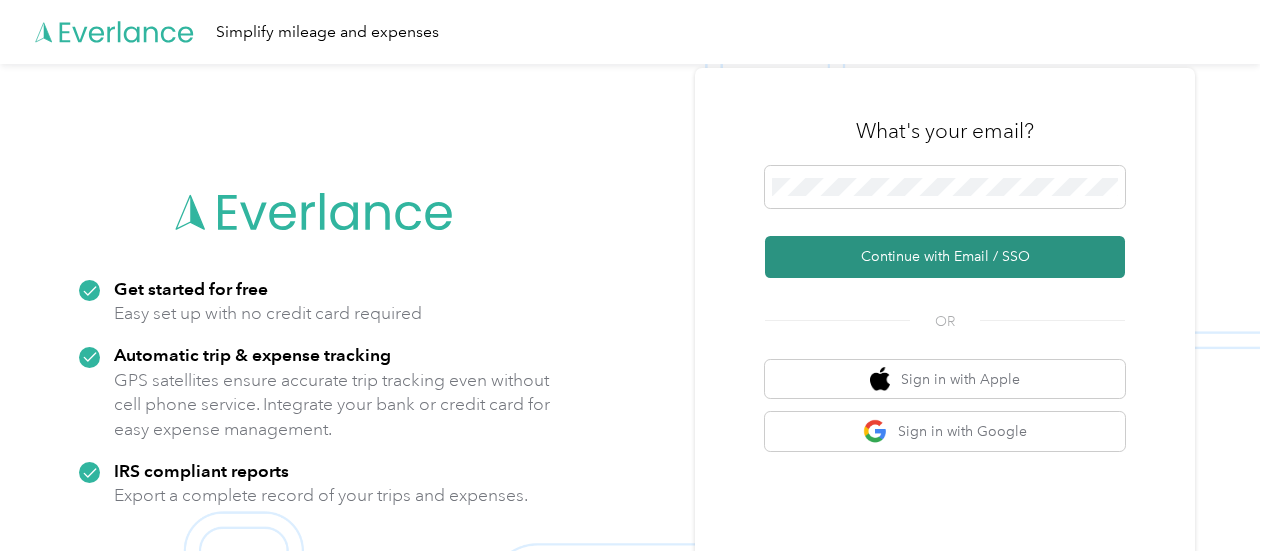 click on "Continue with Email / SSO" at bounding box center [945, 257] 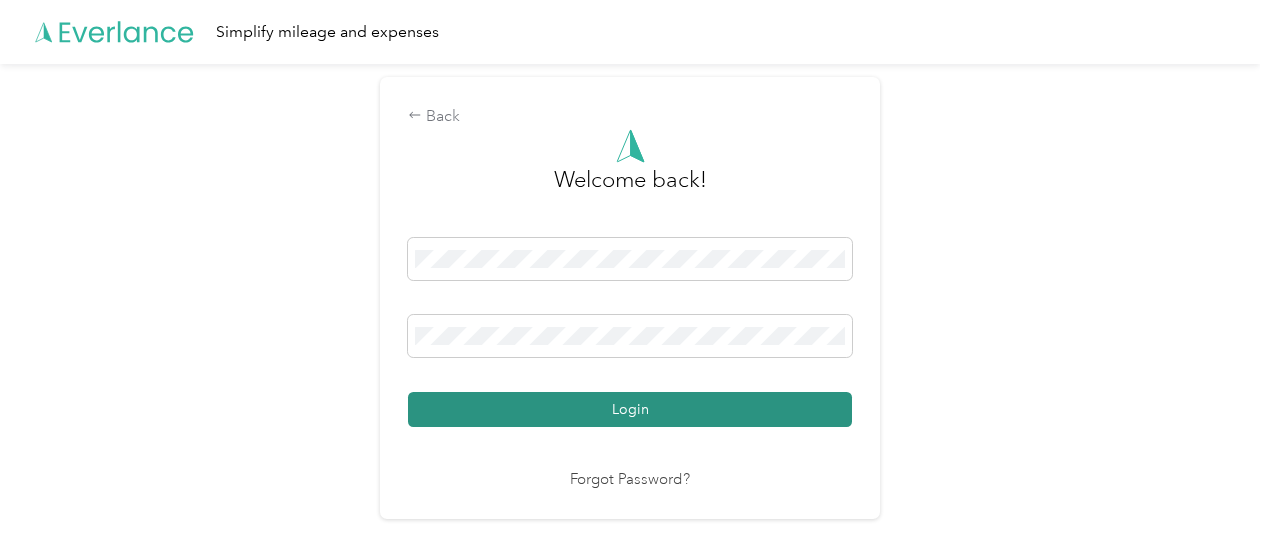 click on "Login" at bounding box center (630, 409) 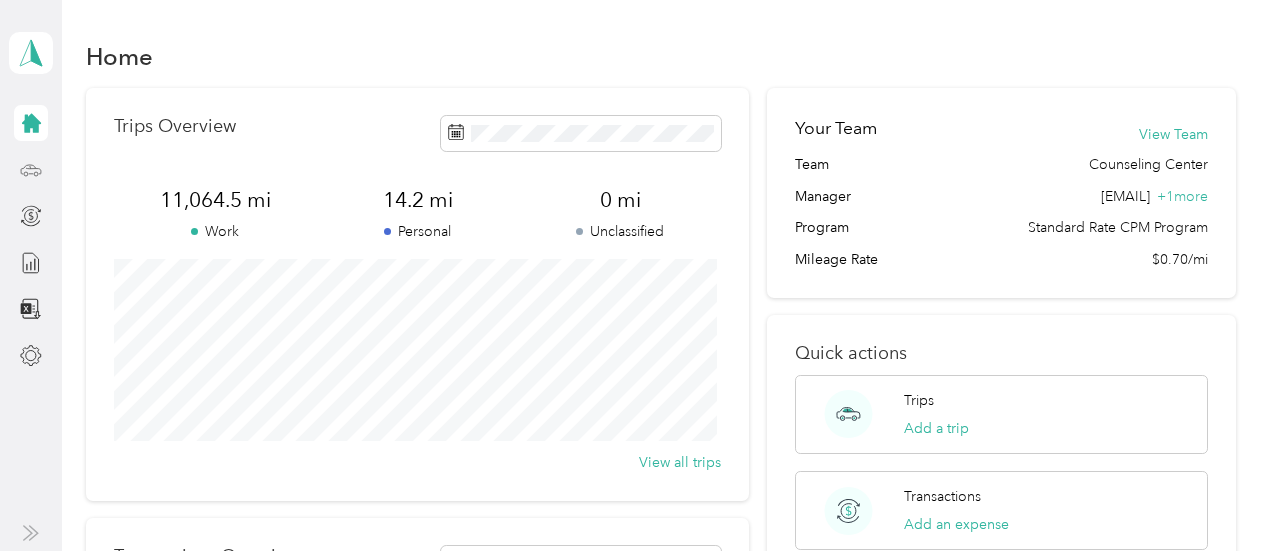 click 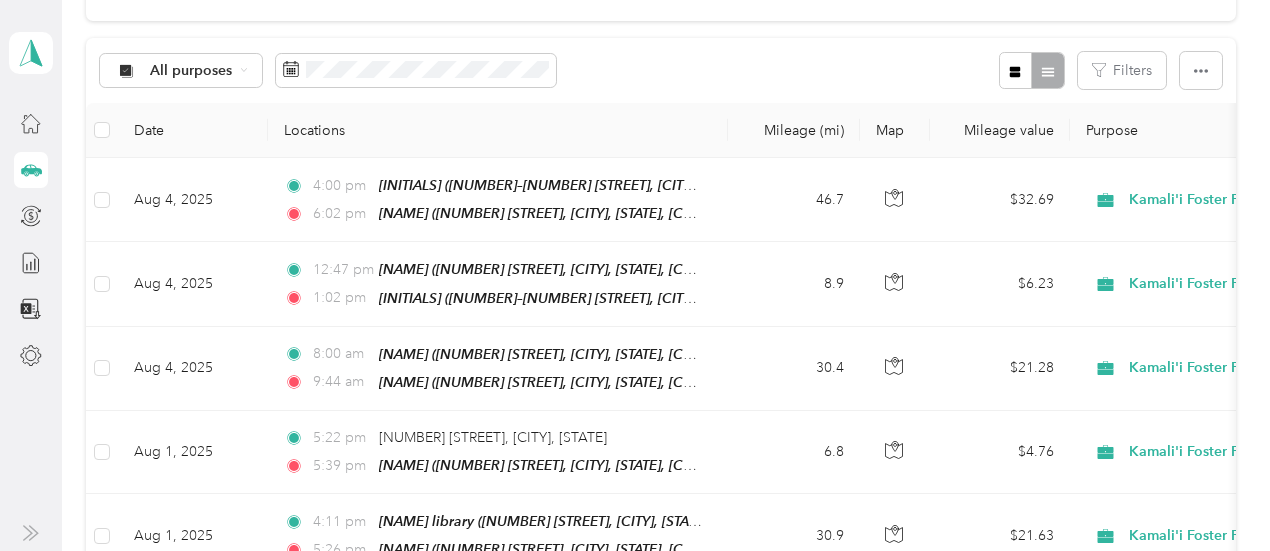 scroll, scrollTop: 172, scrollLeft: 0, axis: vertical 